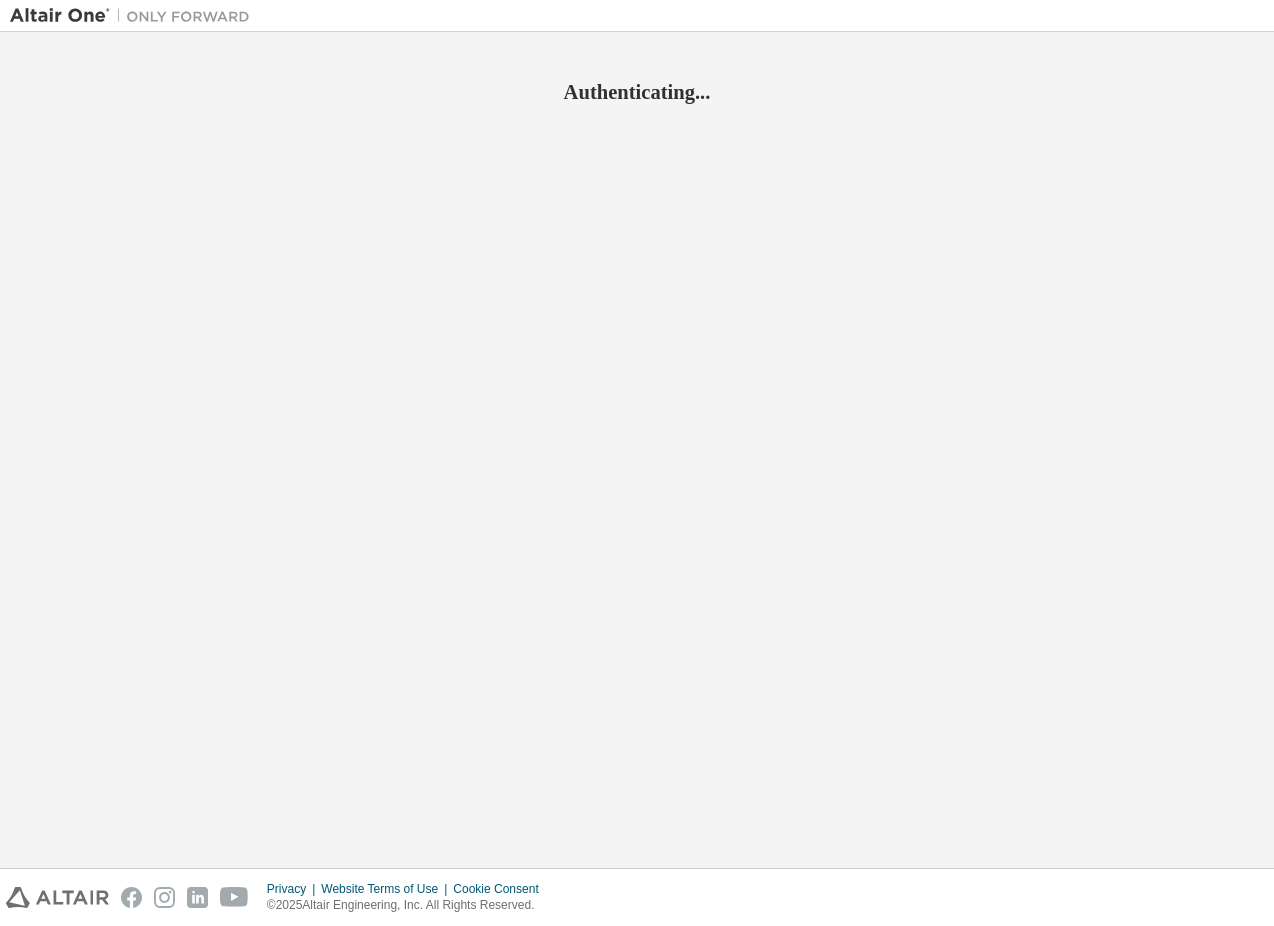 scroll, scrollTop: 0, scrollLeft: 0, axis: both 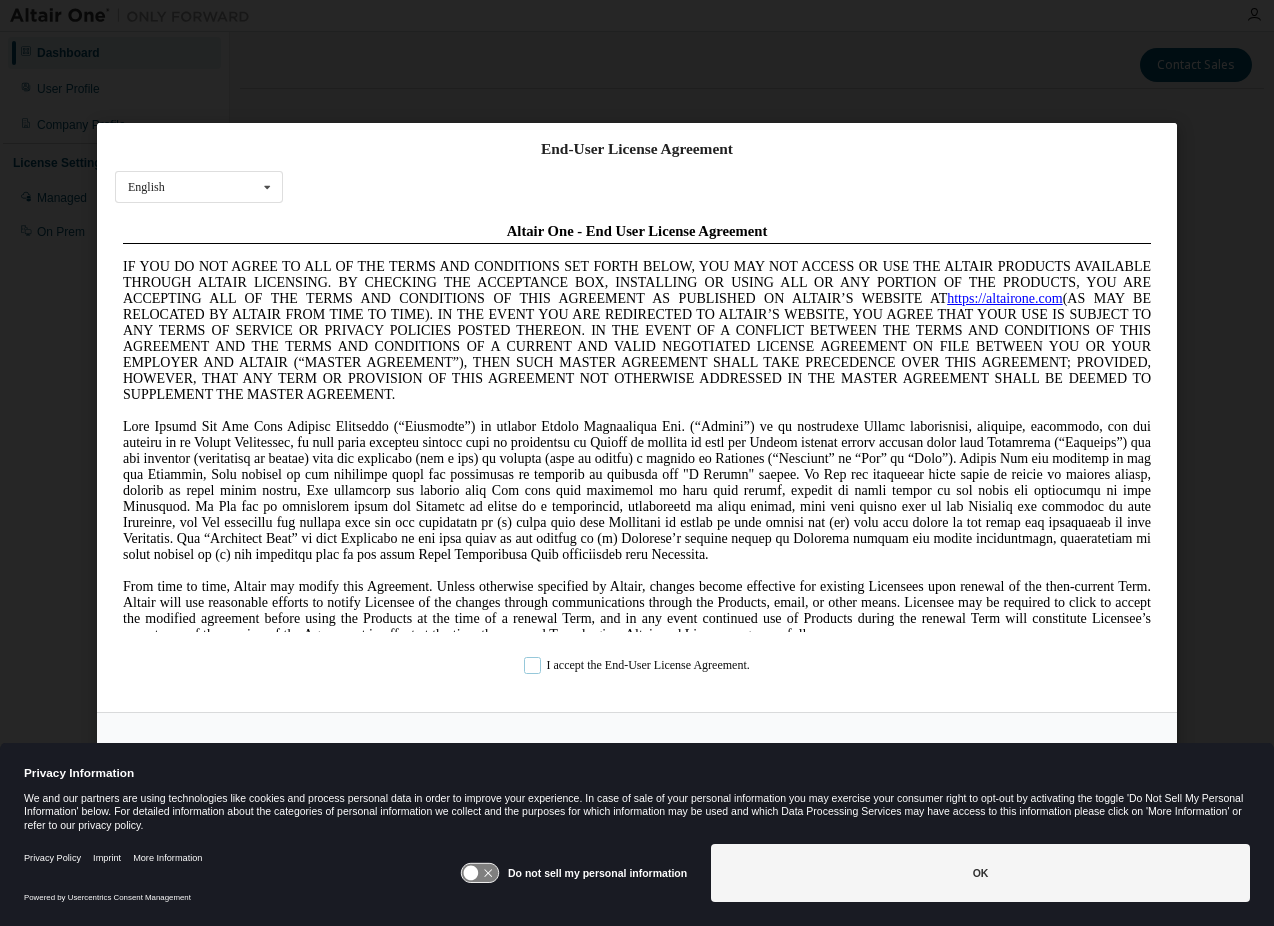 click on "I accept the End-User License Agreement." at bounding box center [637, 665] 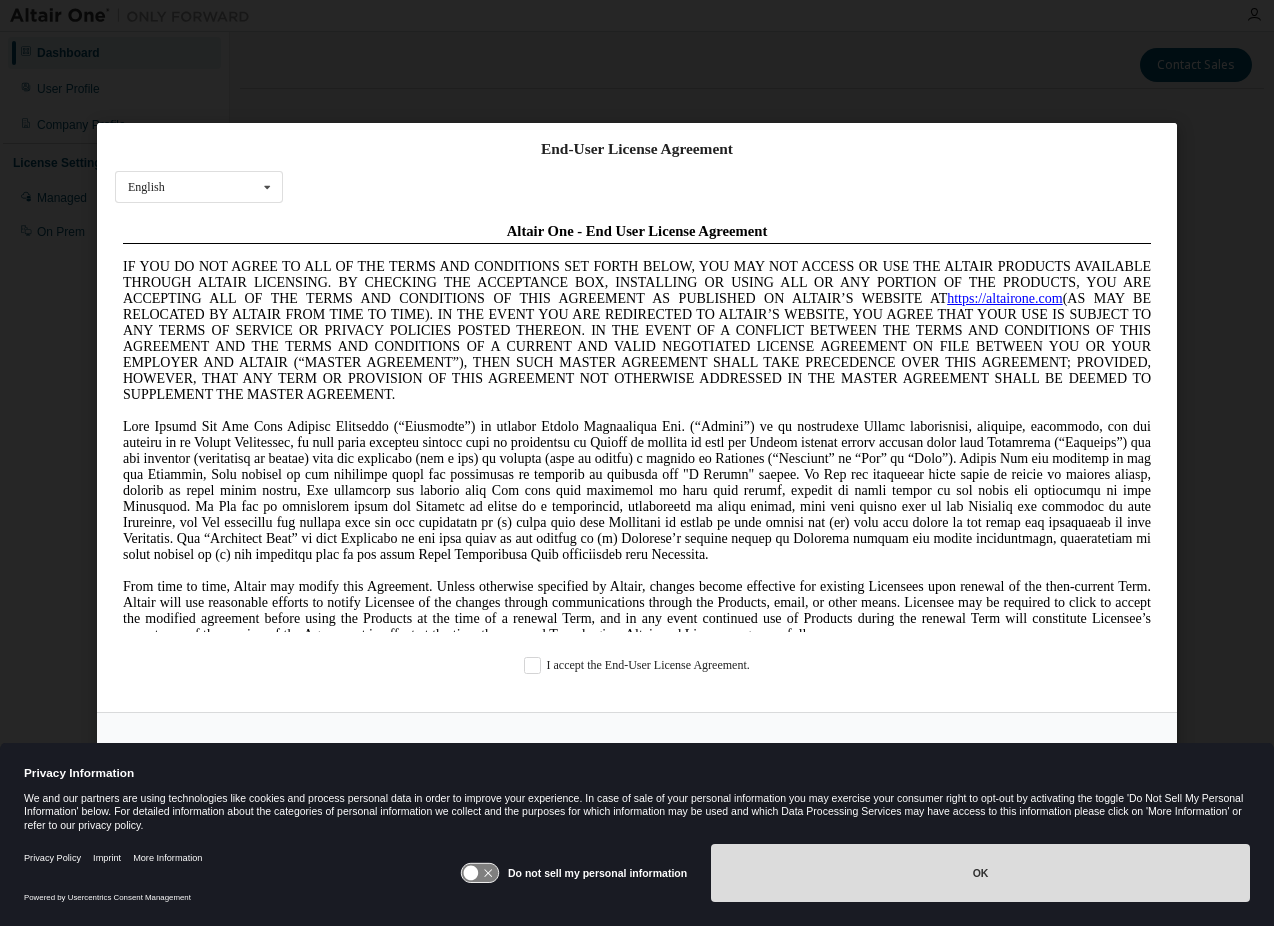 click on "OK" at bounding box center (980, 873) 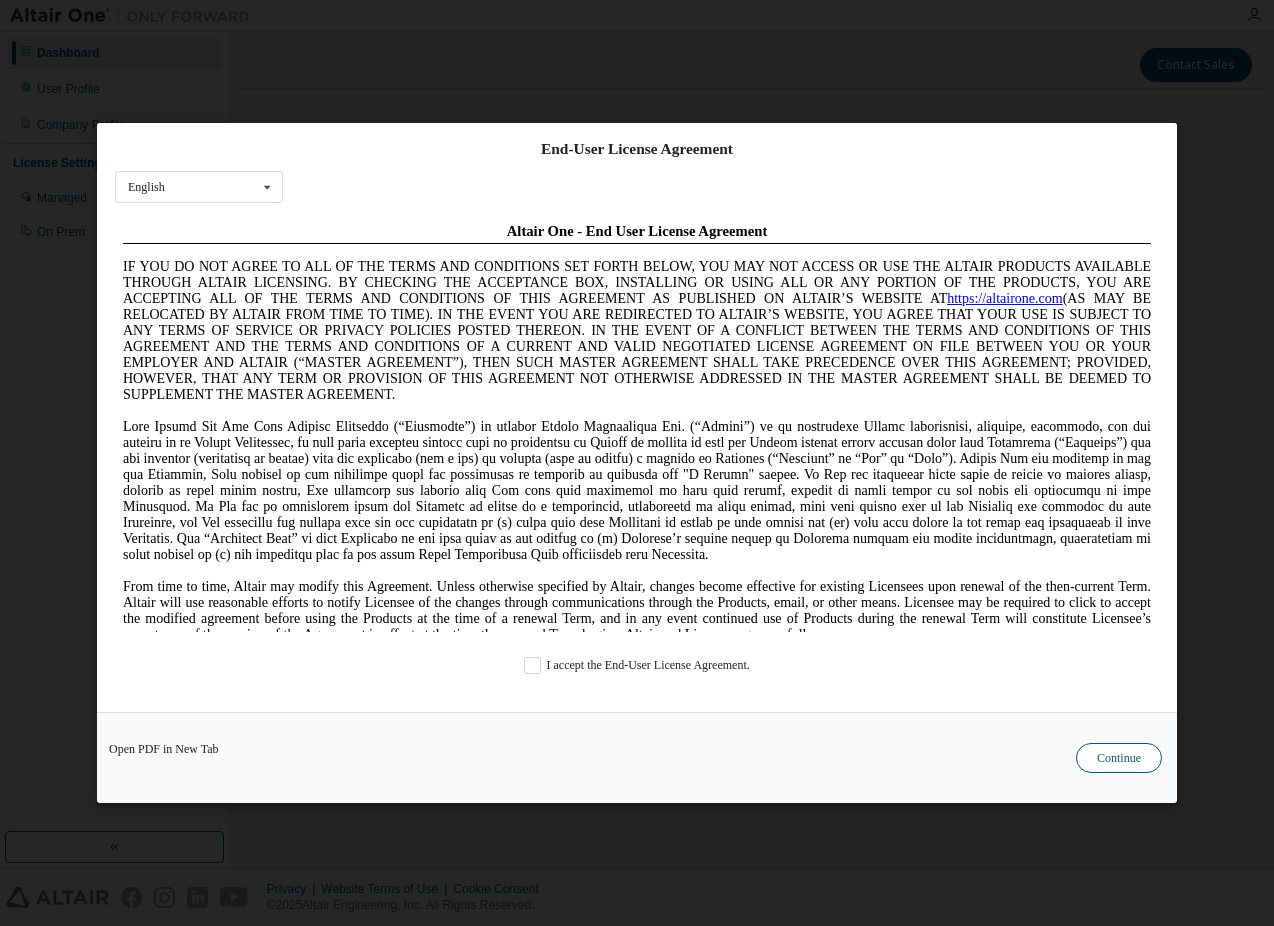 click on "Continue" at bounding box center [1119, 758] 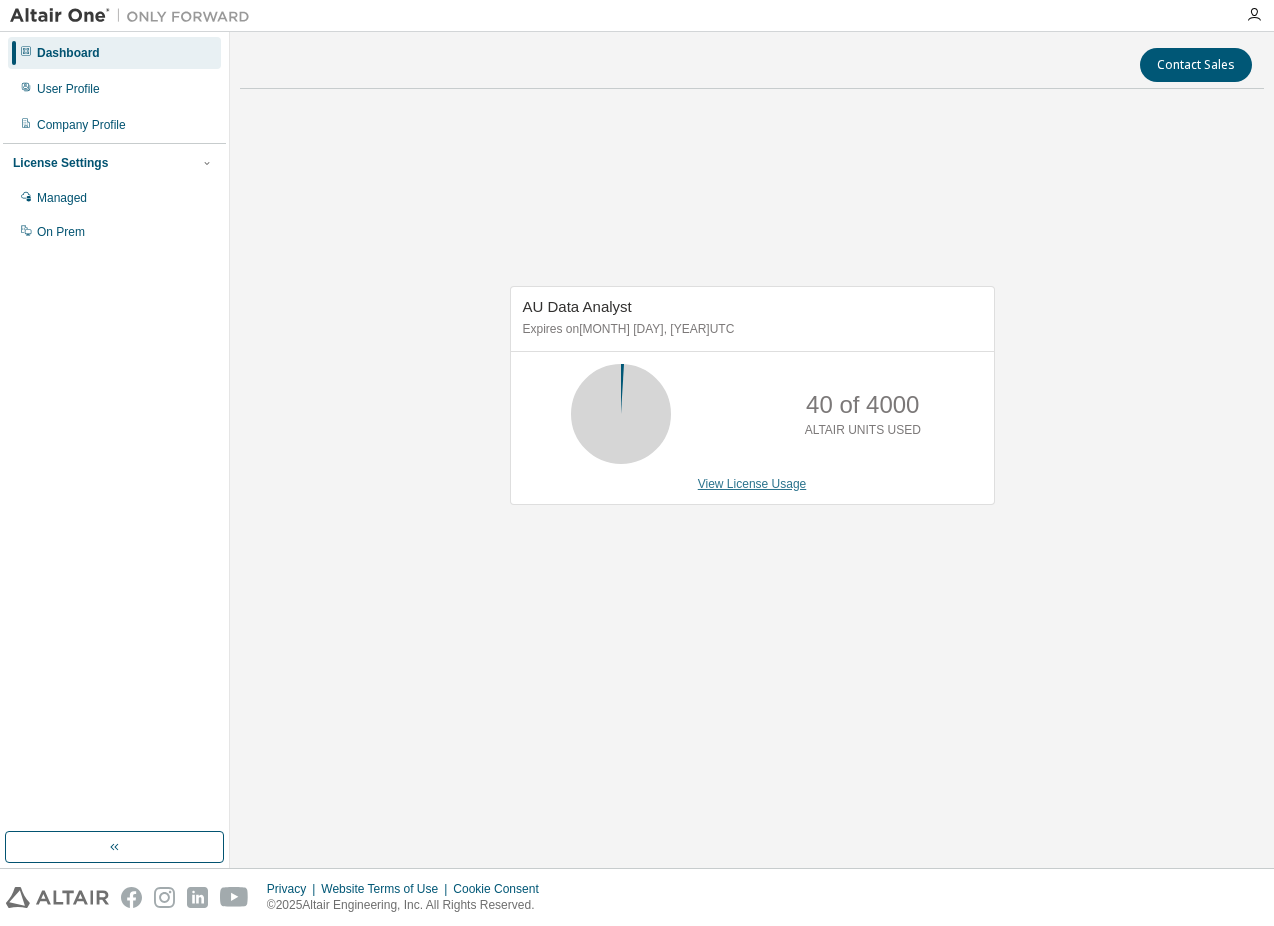 click on "View License Usage" at bounding box center [752, 484] 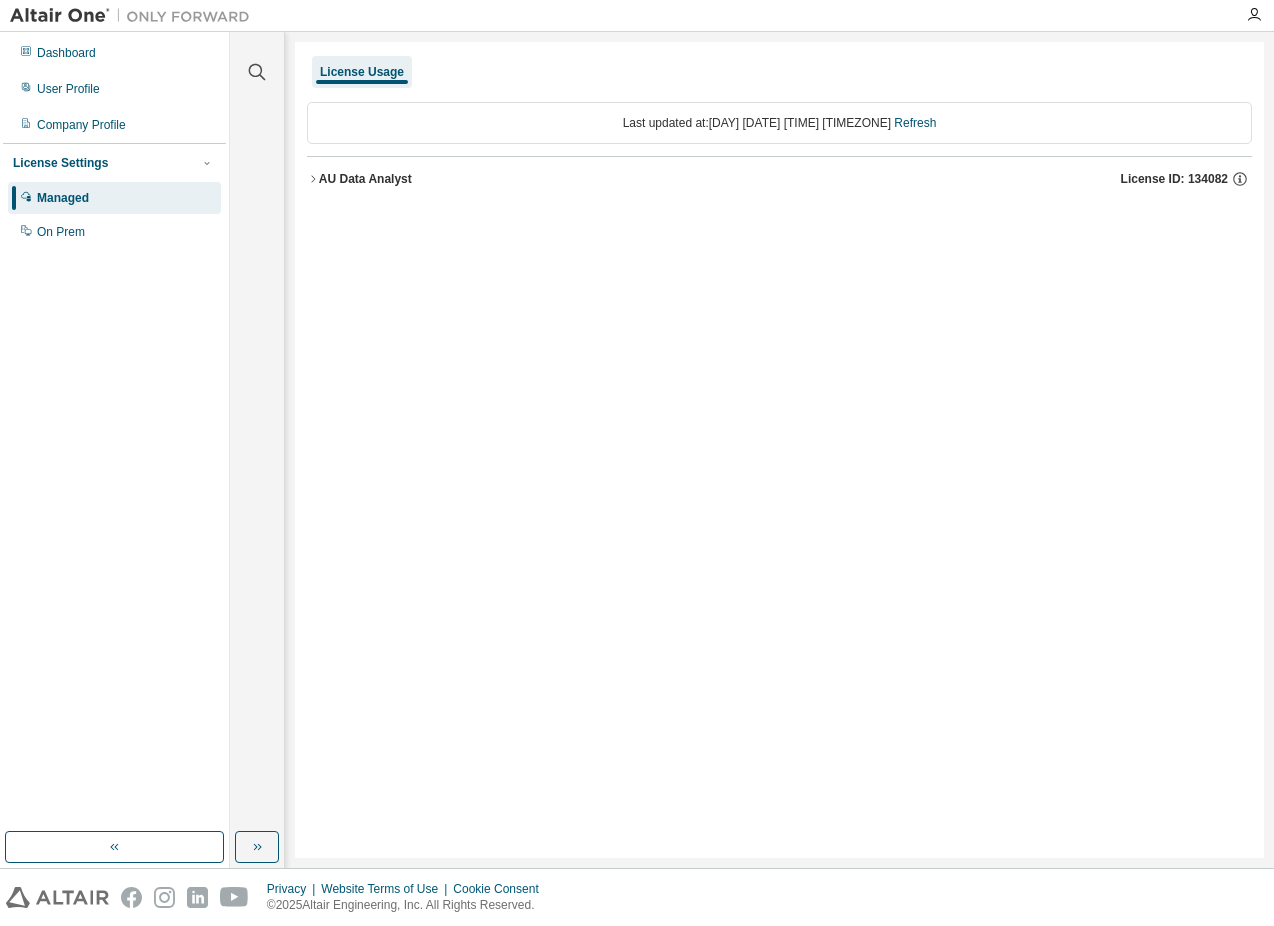 click 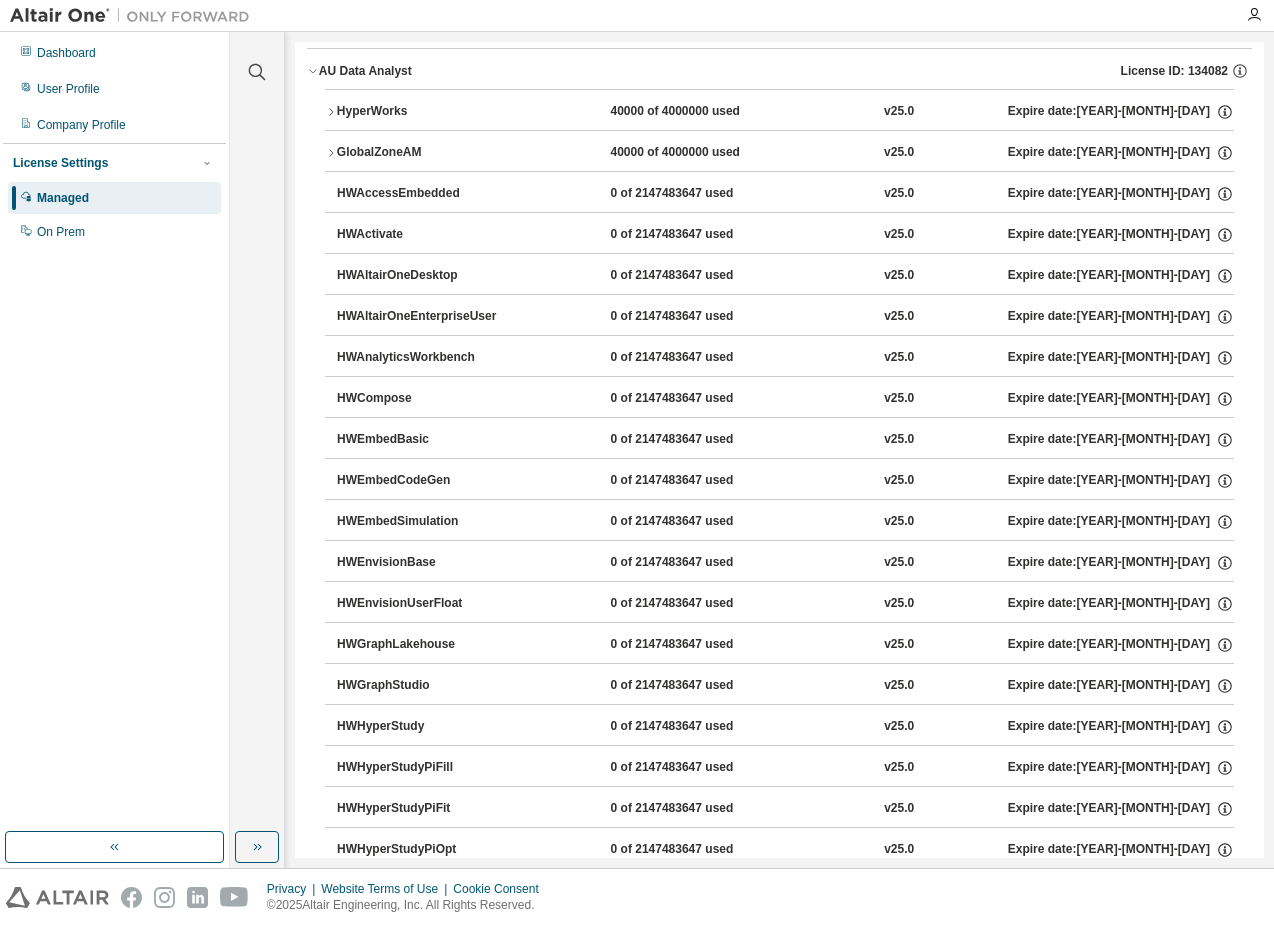 scroll, scrollTop: 0, scrollLeft: 0, axis: both 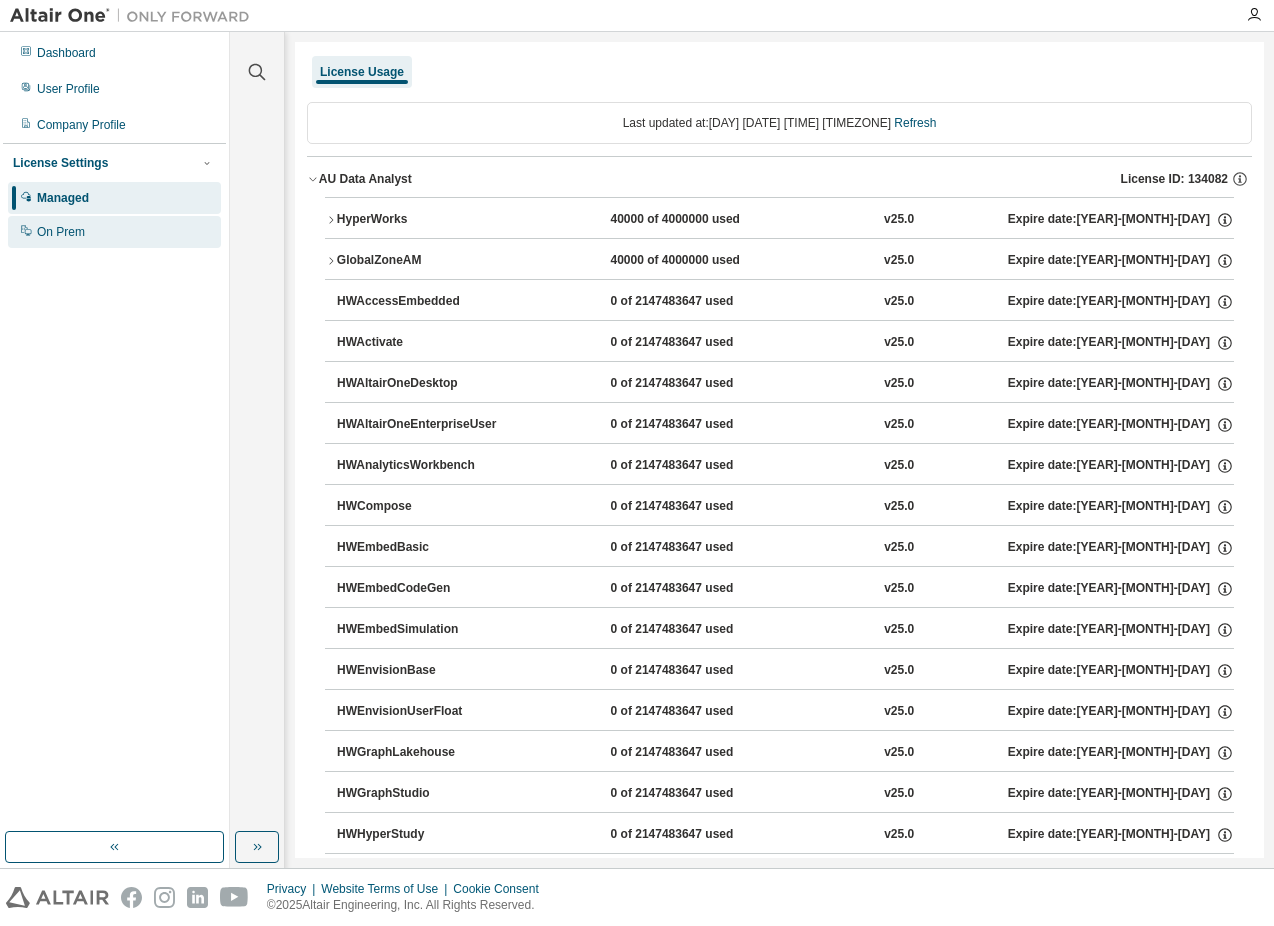 click on "On Prem" at bounding box center [61, 232] 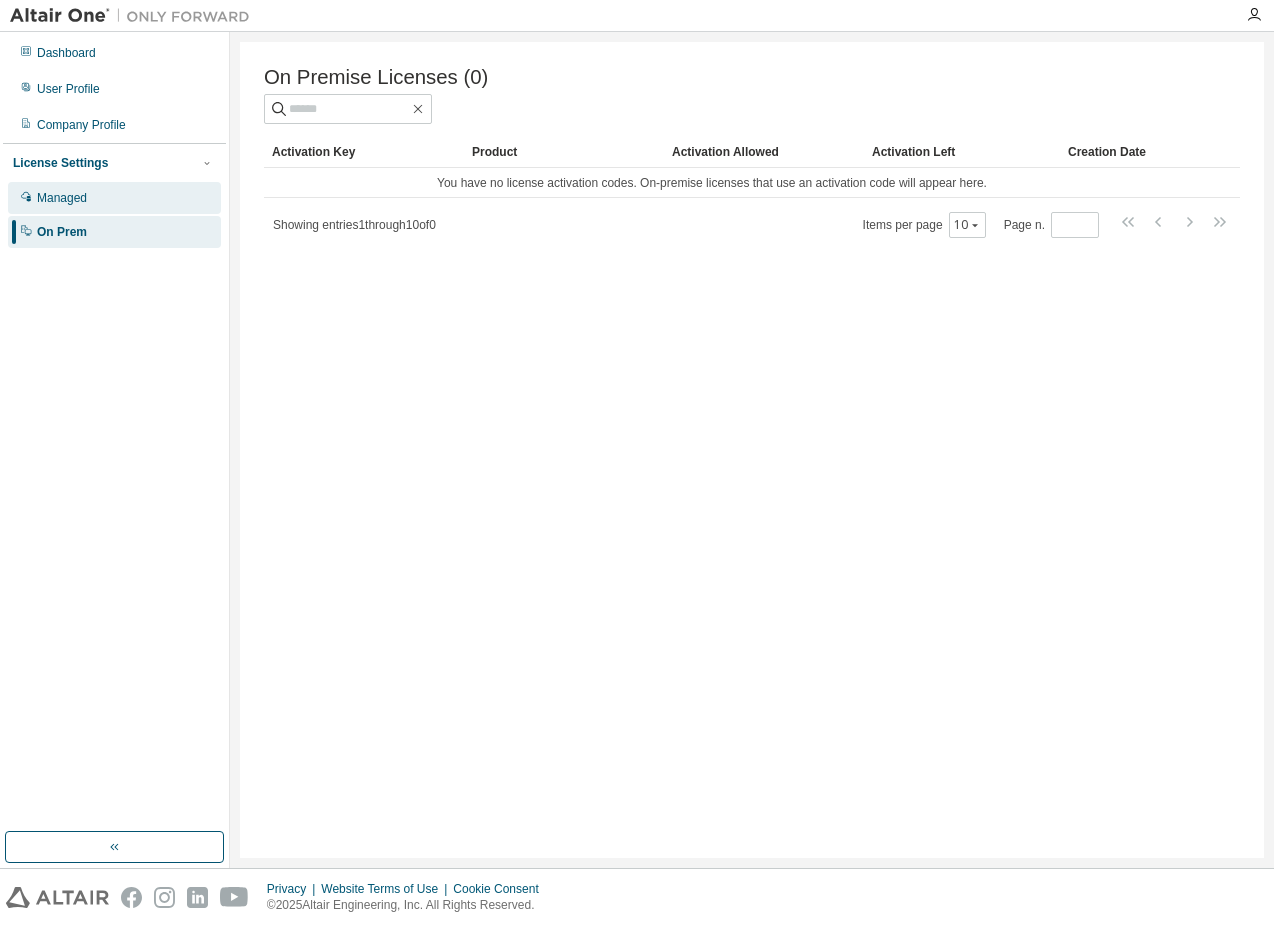 click on "Managed" at bounding box center (62, 198) 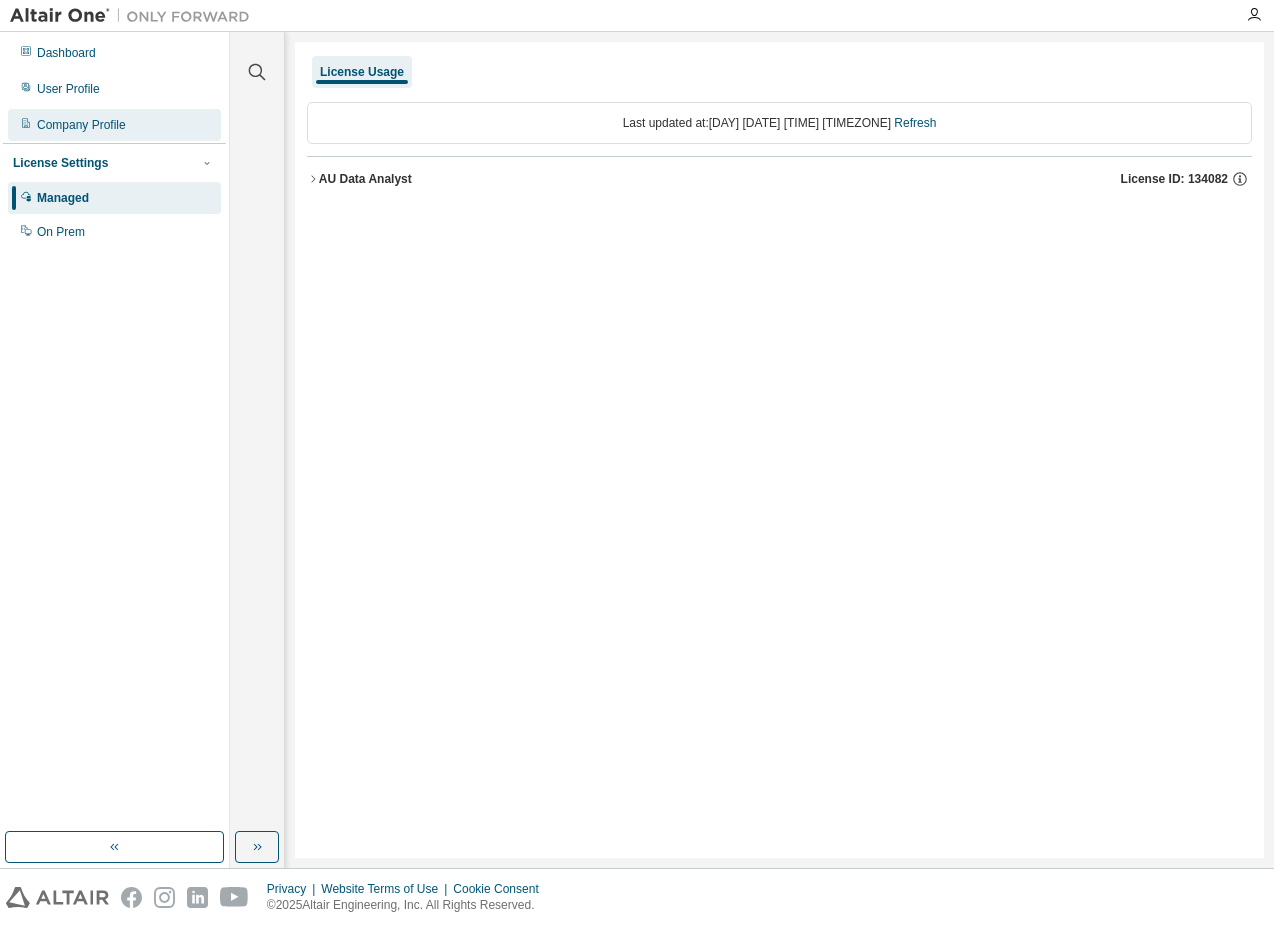 click on "Company Profile" at bounding box center [81, 125] 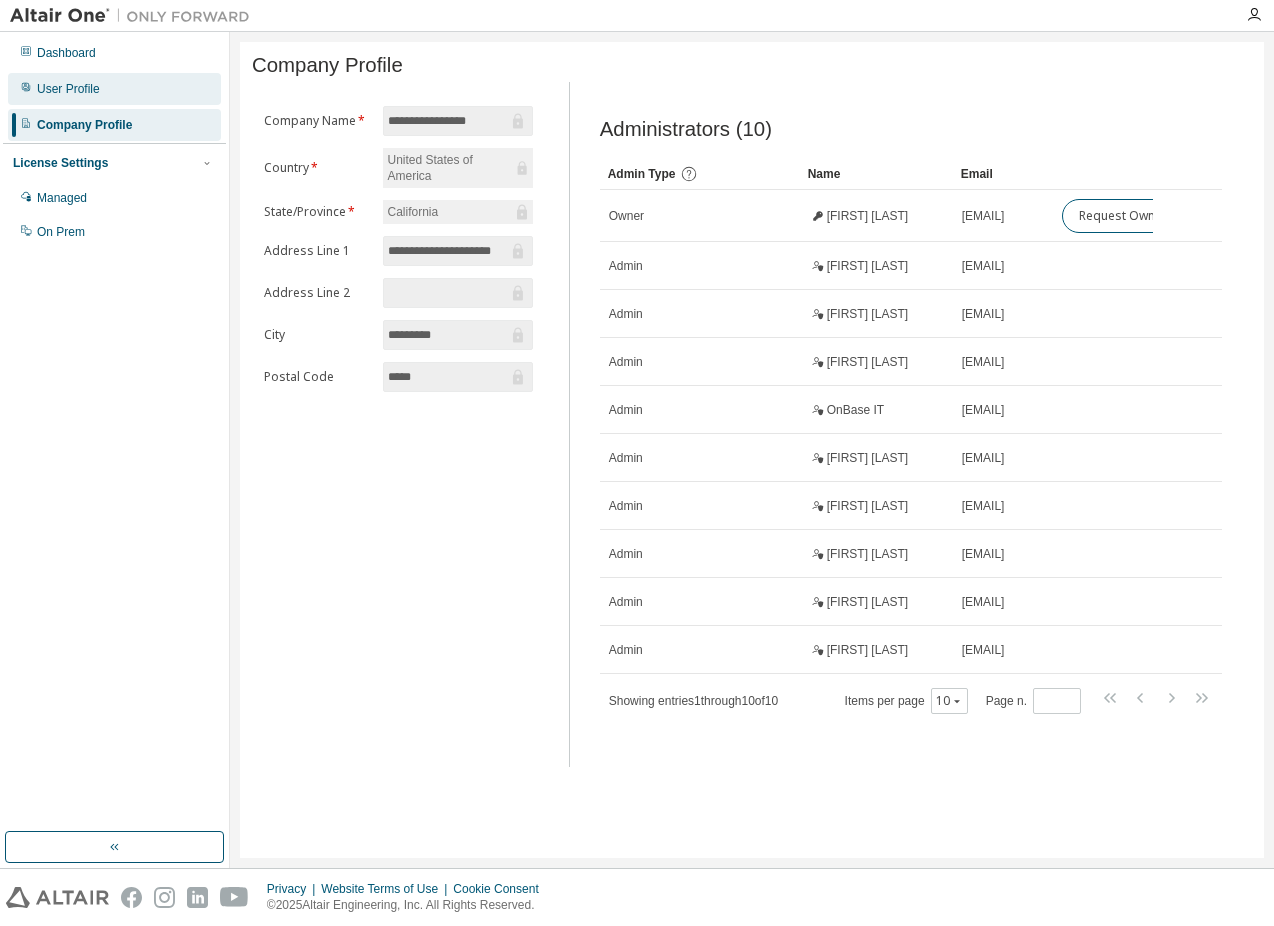 click on "User Profile" at bounding box center [68, 89] 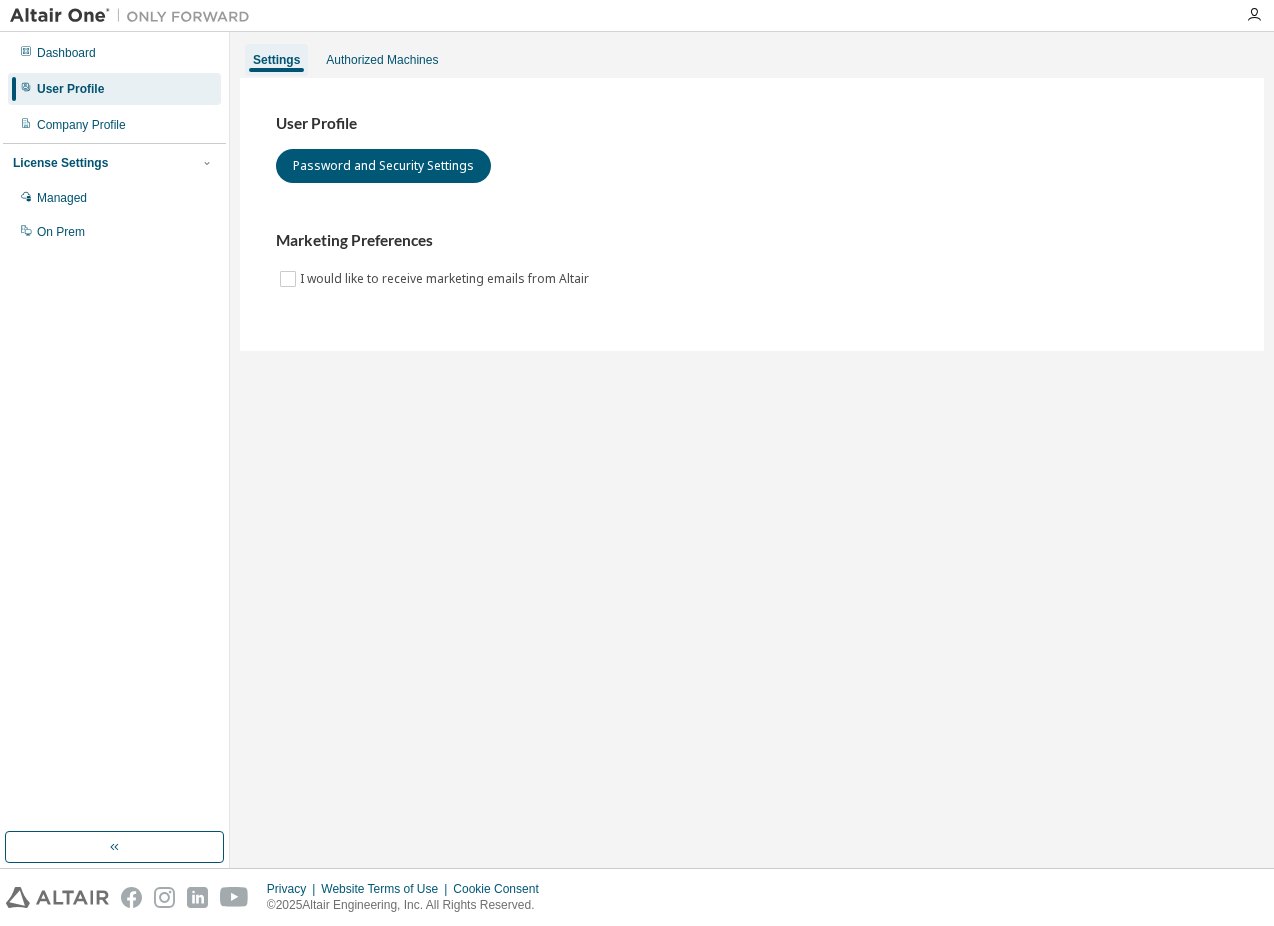 click on "Dashboard User Profile Company Profile License Settings Managed On Prem" at bounding box center (114, 142) 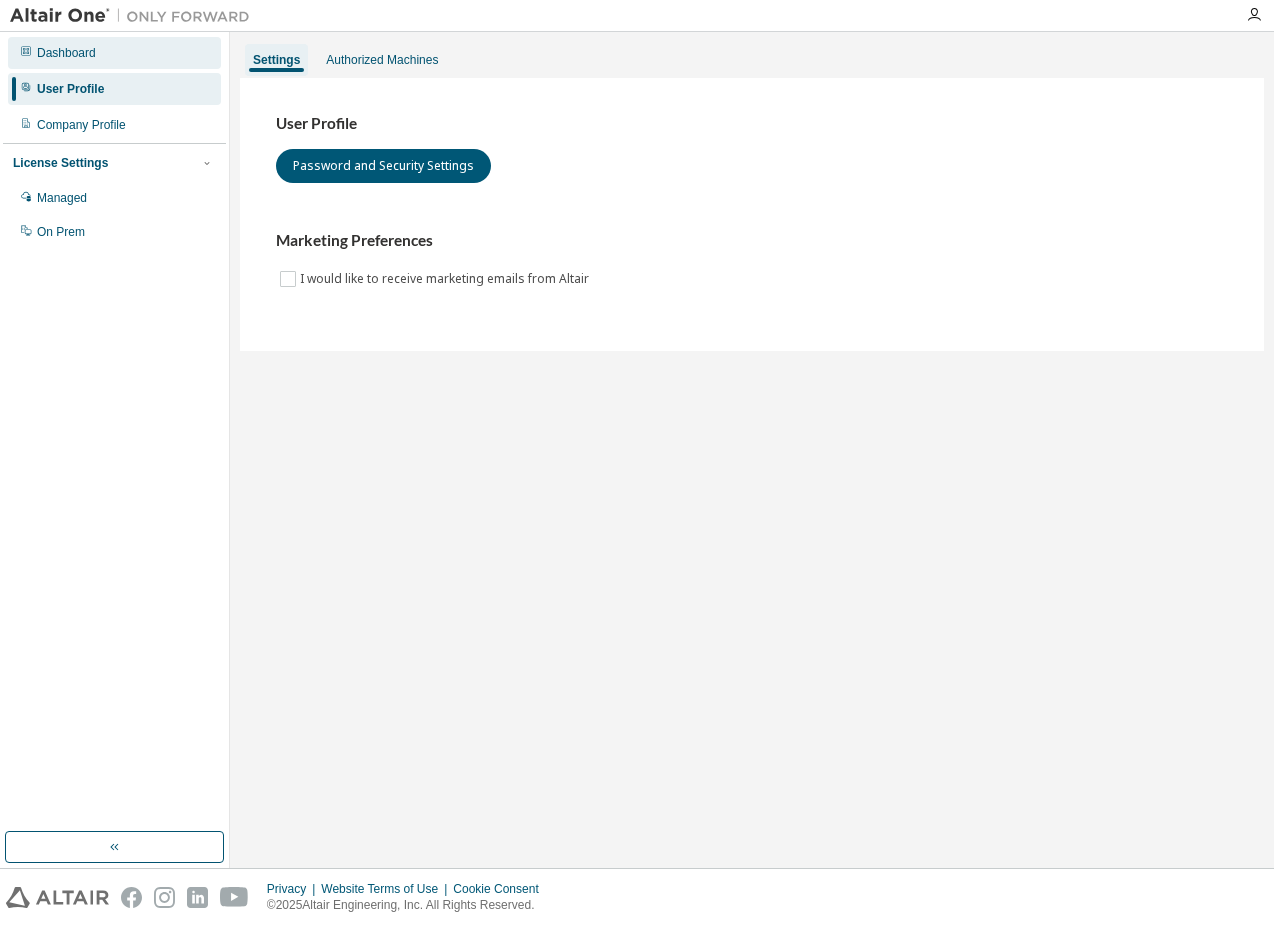 click on "Dashboard" at bounding box center [66, 53] 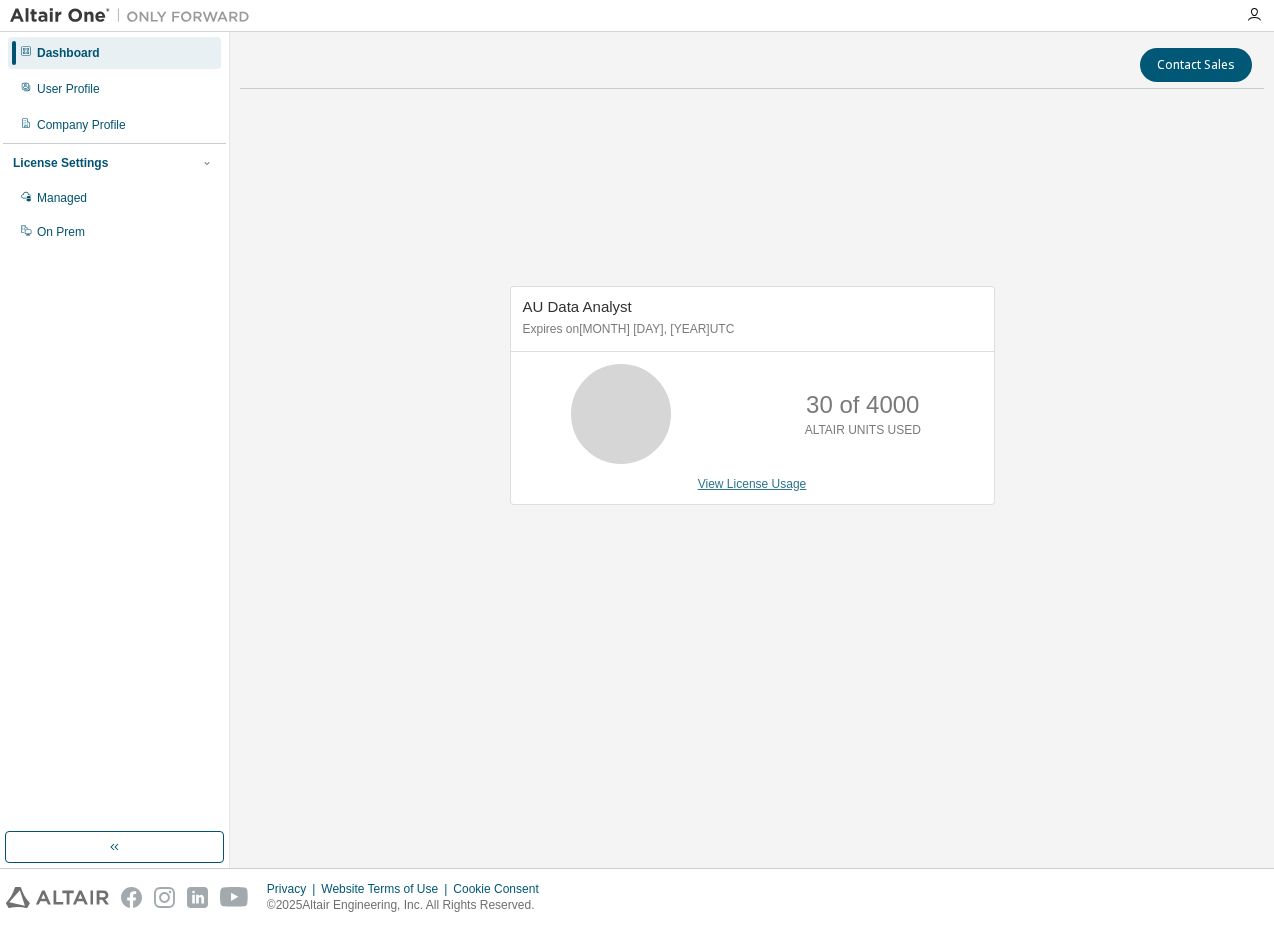 click on "View License Usage" at bounding box center [752, 484] 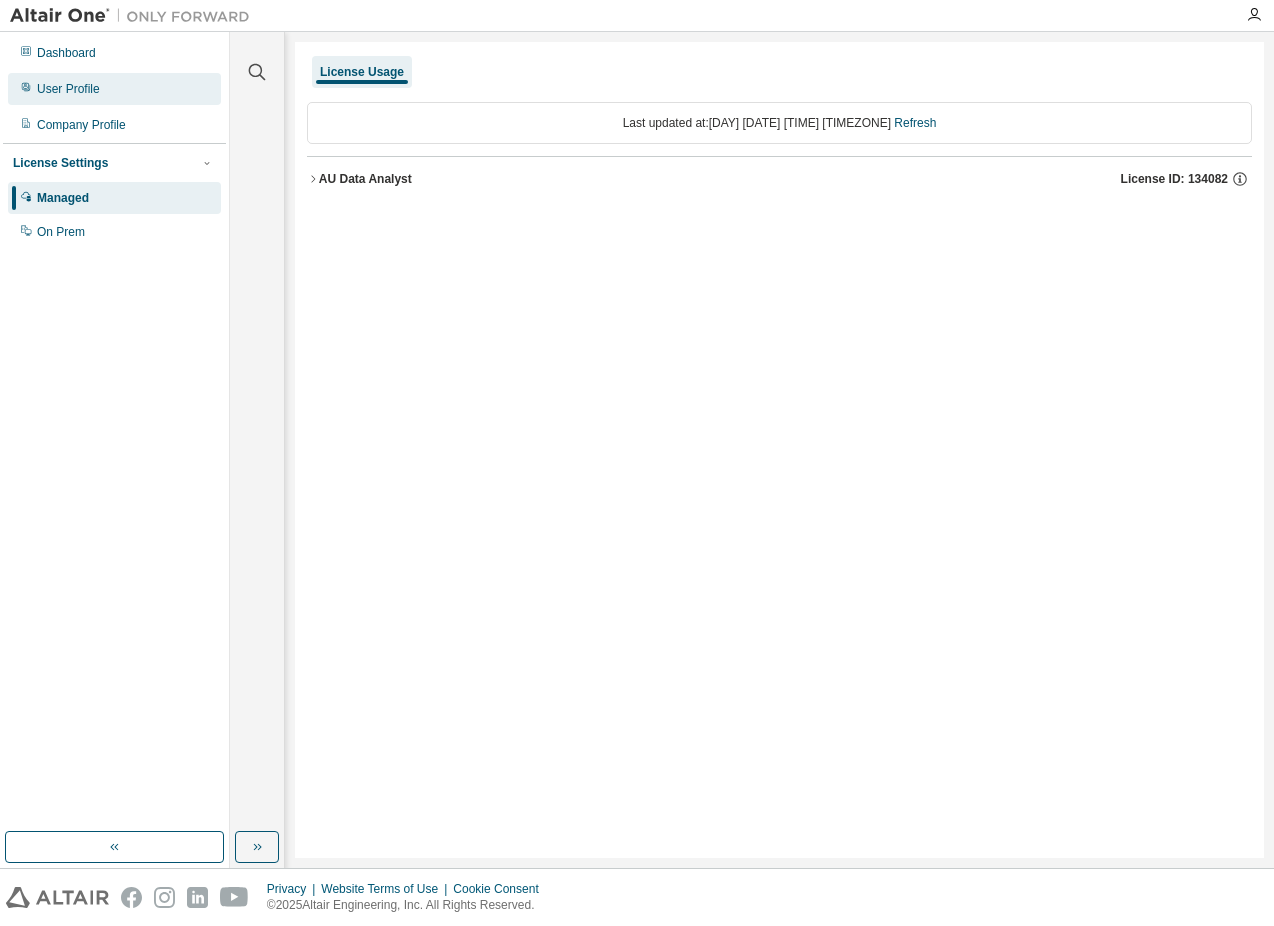 click on "User Profile" at bounding box center (68, 89) 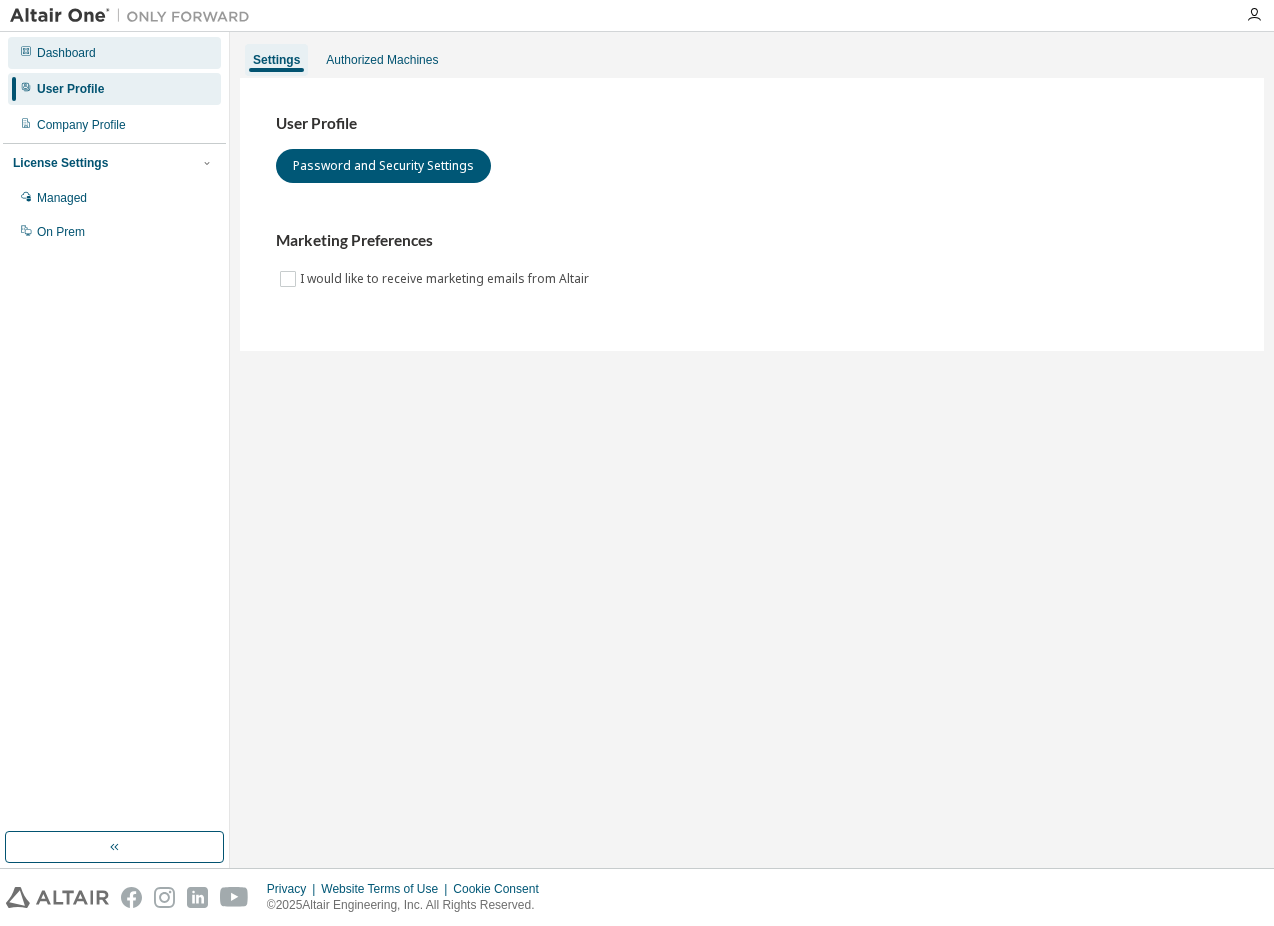 click on "Dashboard" at bounding box center (66, 53) 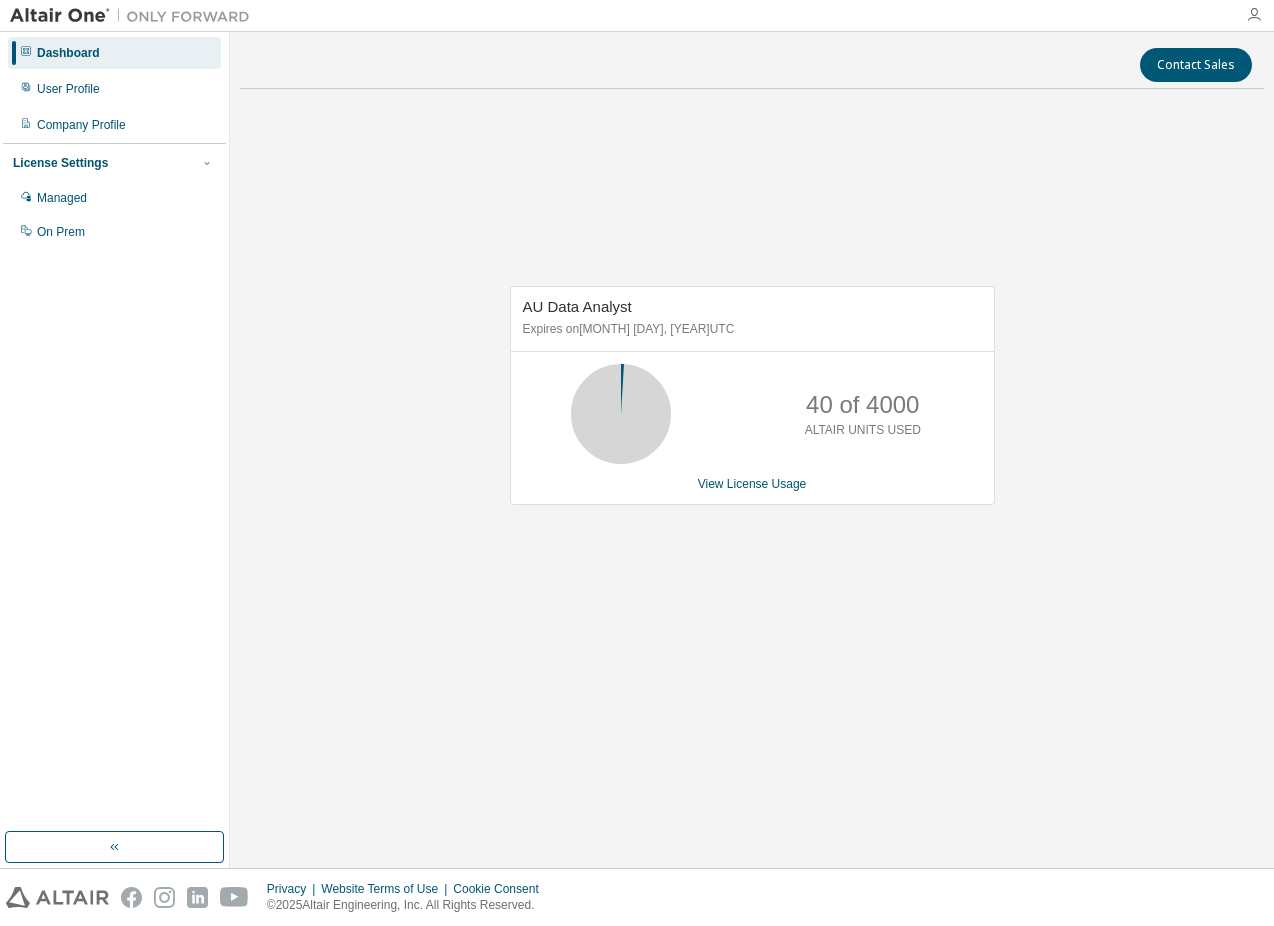 click at bounding box center (1254, 15) 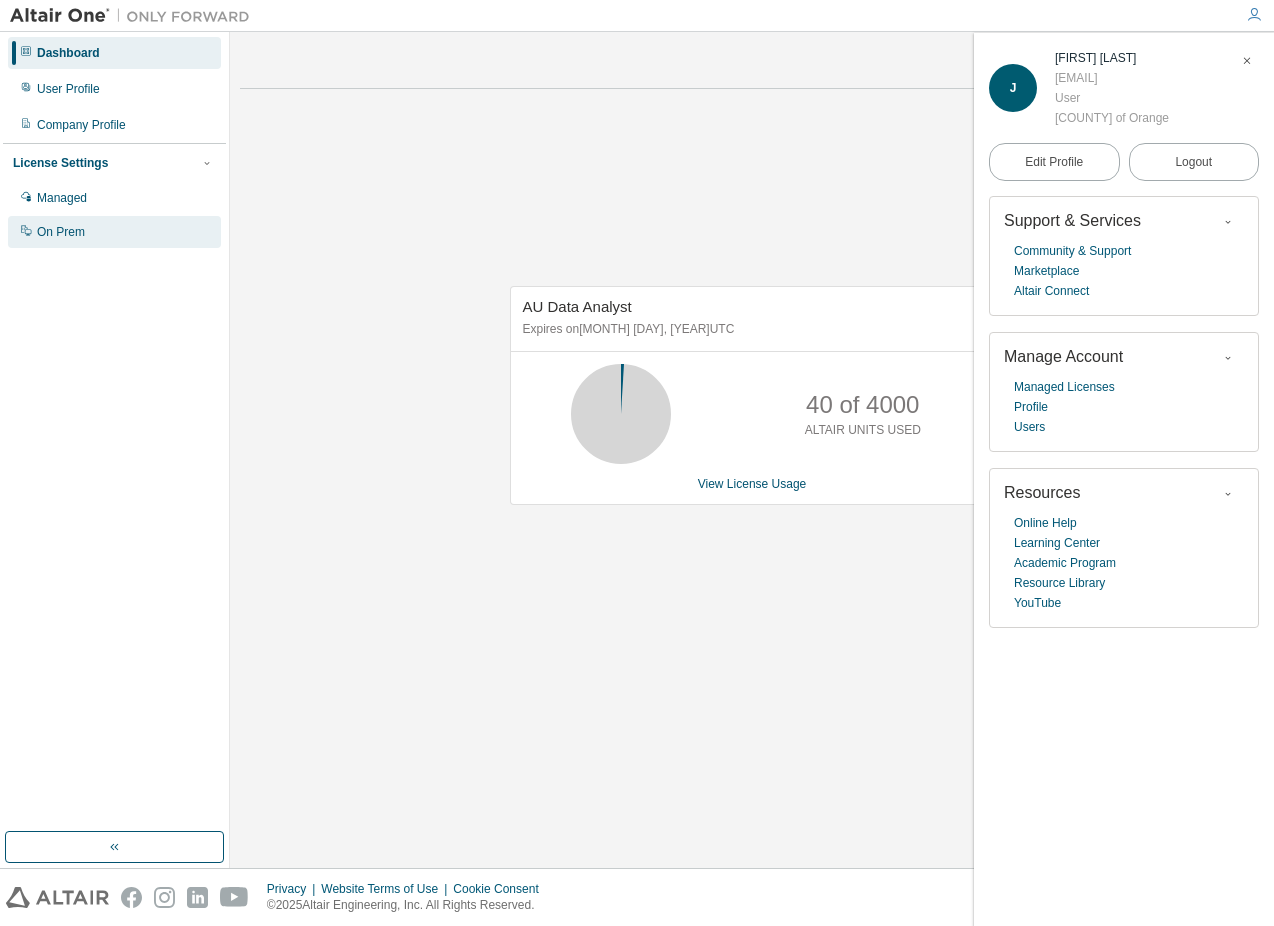 click on "On Prem" at bounding box center (114, 232) 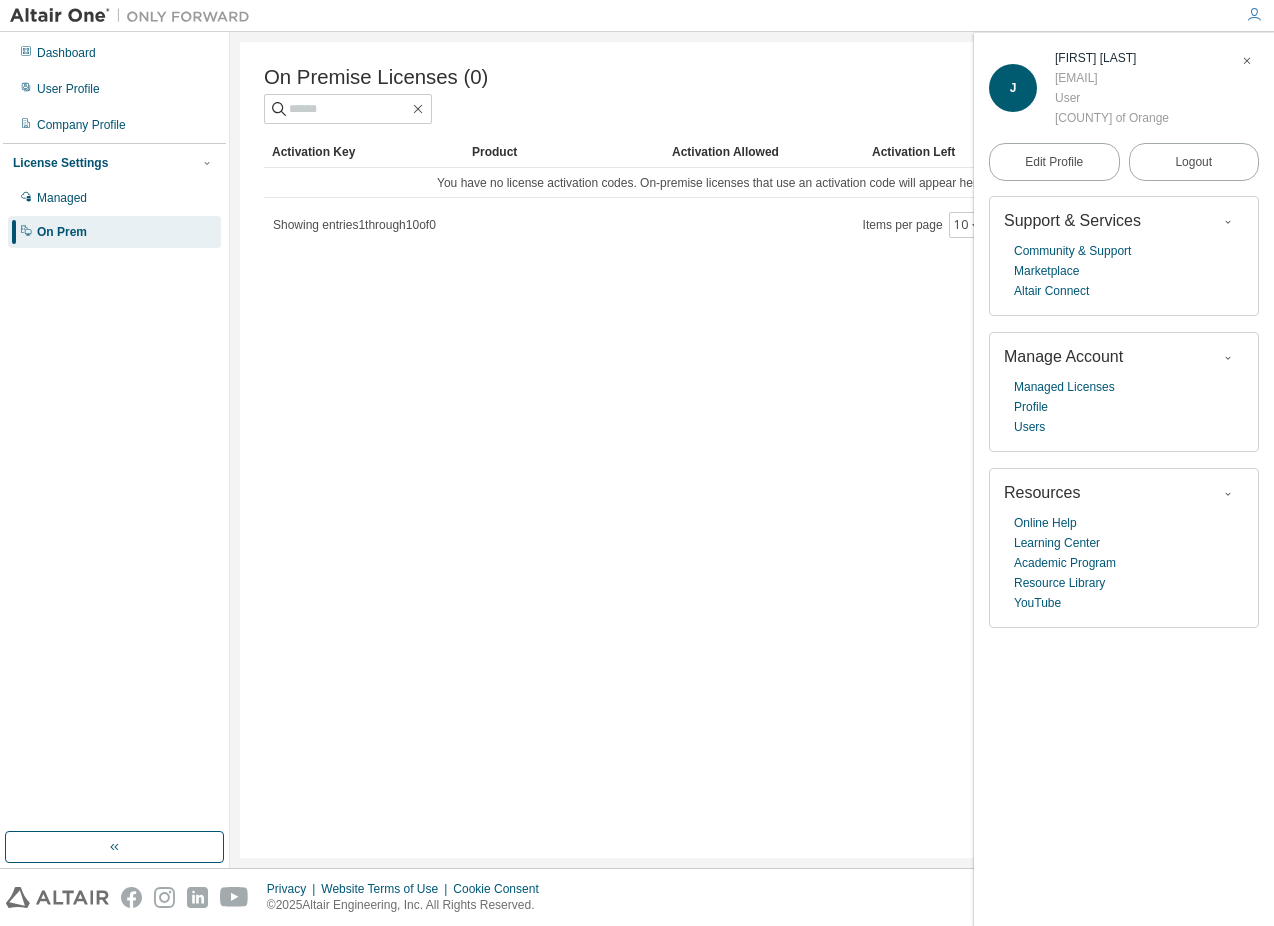 click at bounding box center [135, 16] 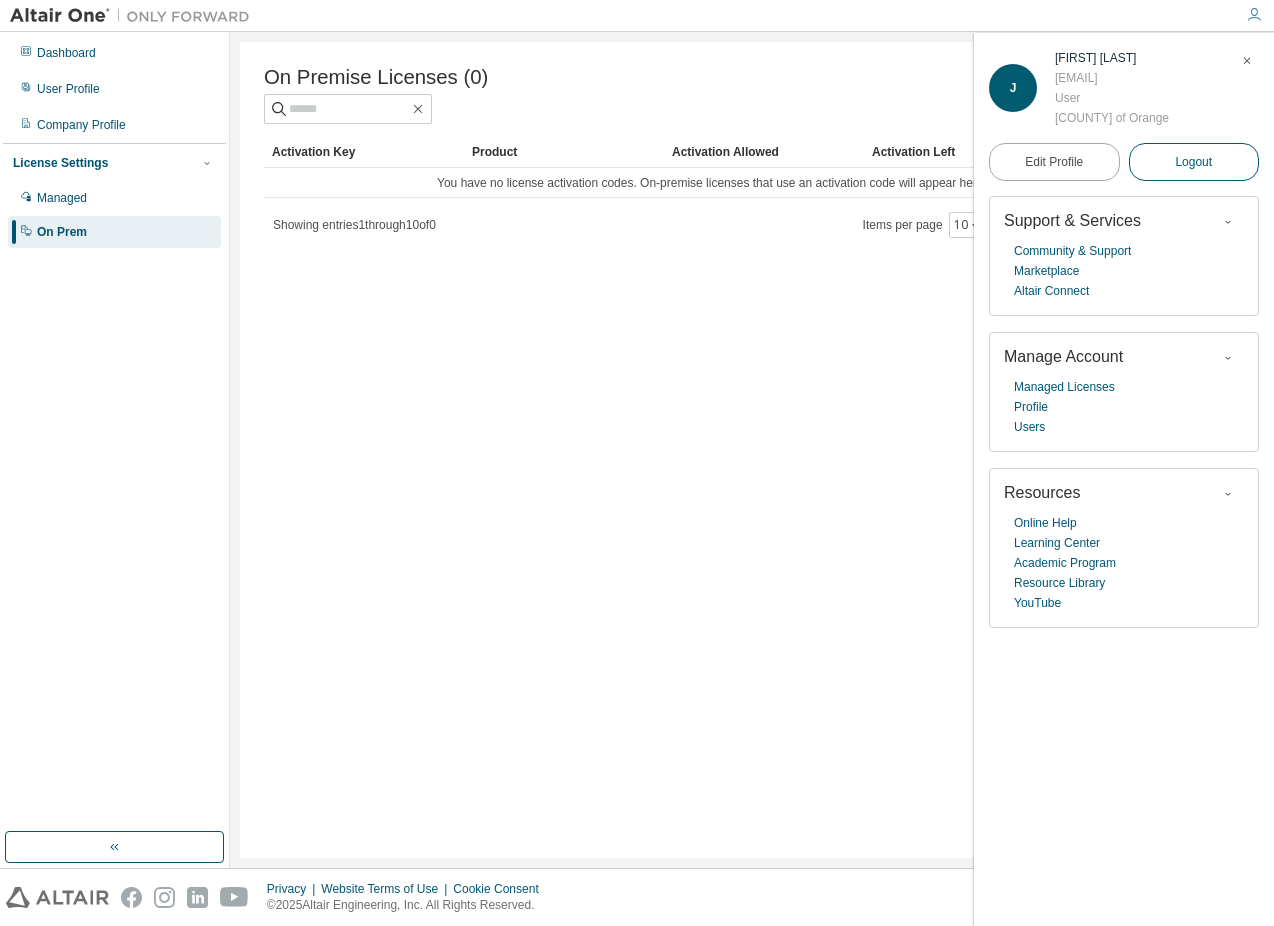 click on "Logout" at bounding box center (1193, 162) 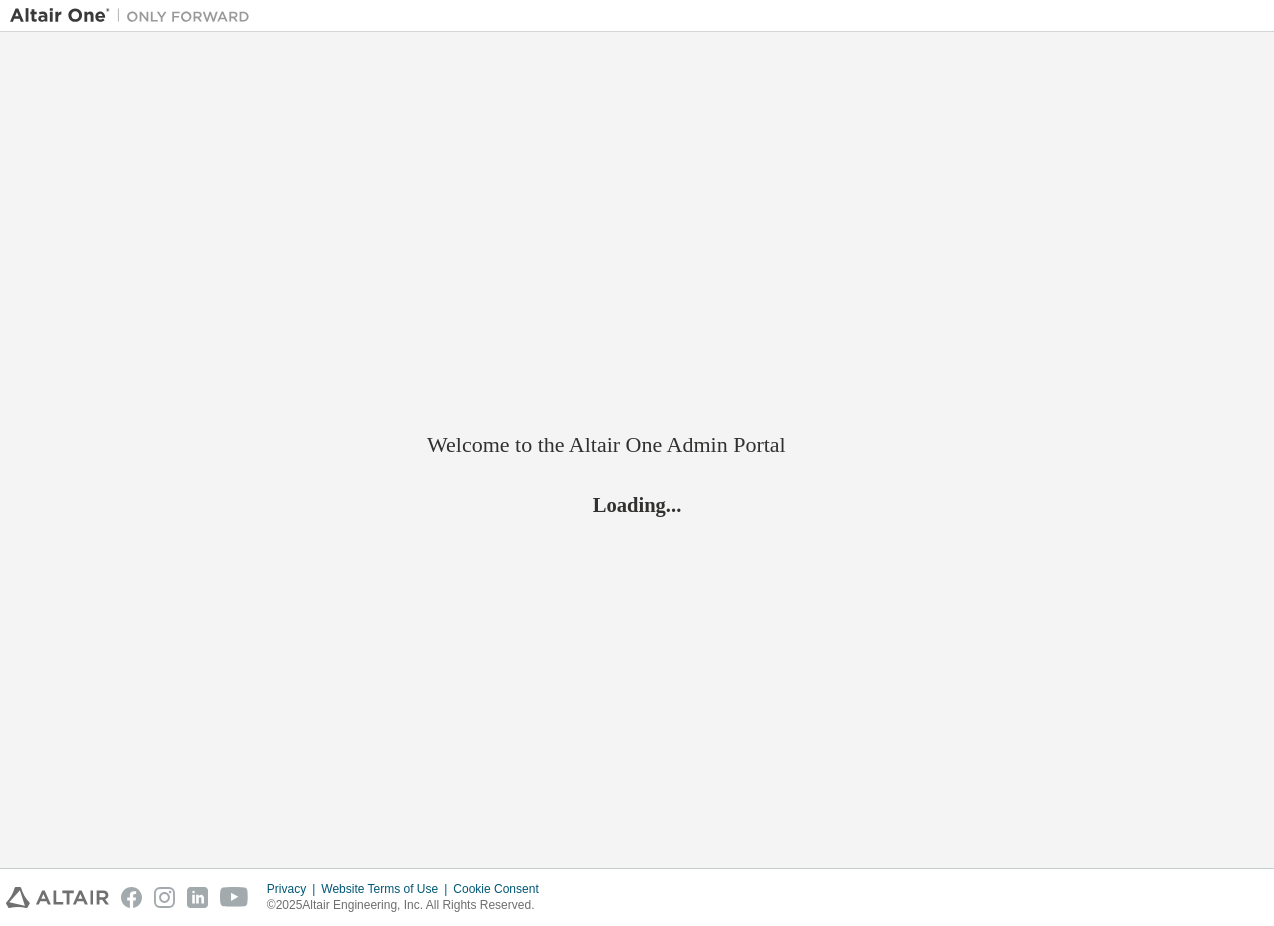 scroll, scrollTop: 0, scrollLeft: 0, axis: both 